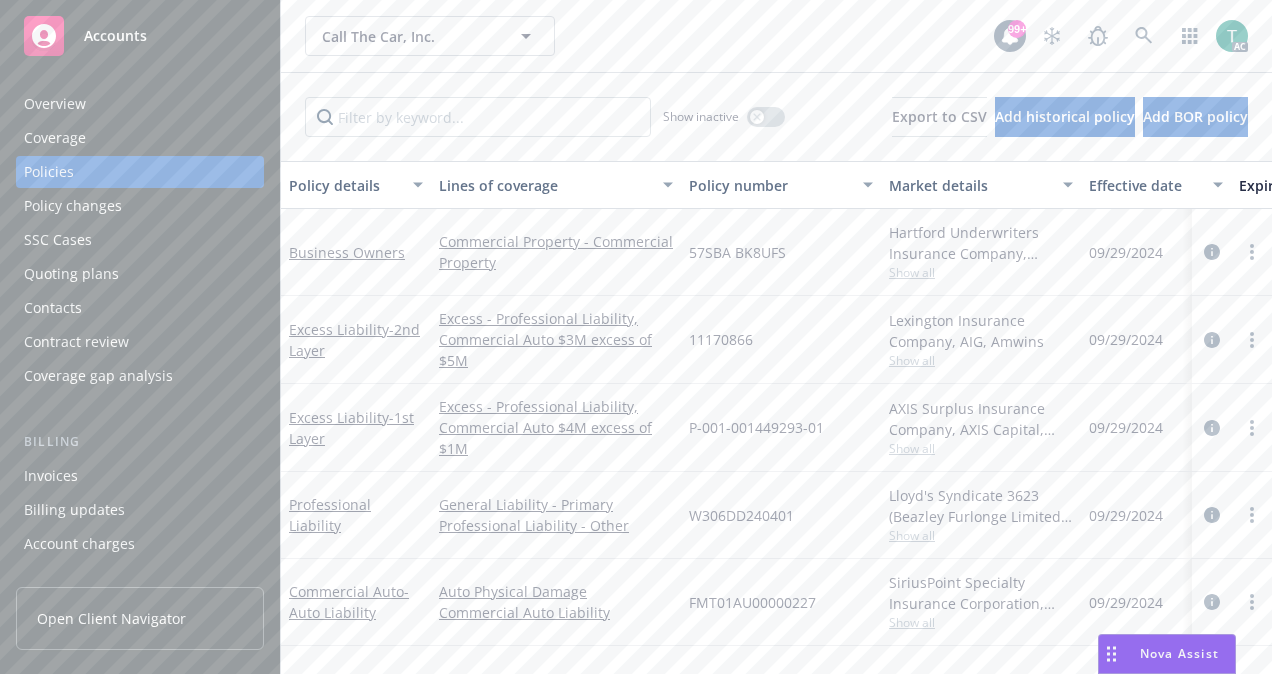 scroll, scrollTop: 0, scrollLeft: 0, axis: both 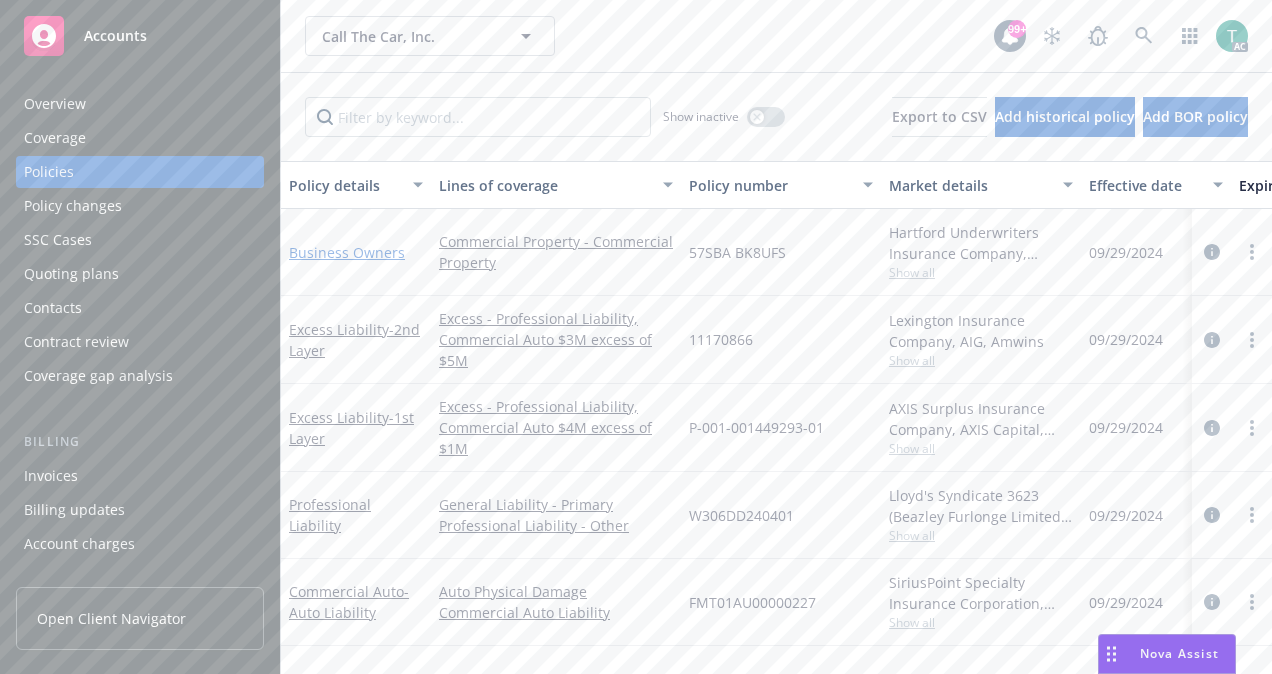 click on "Business Owners" at bounding box center (347, 252) 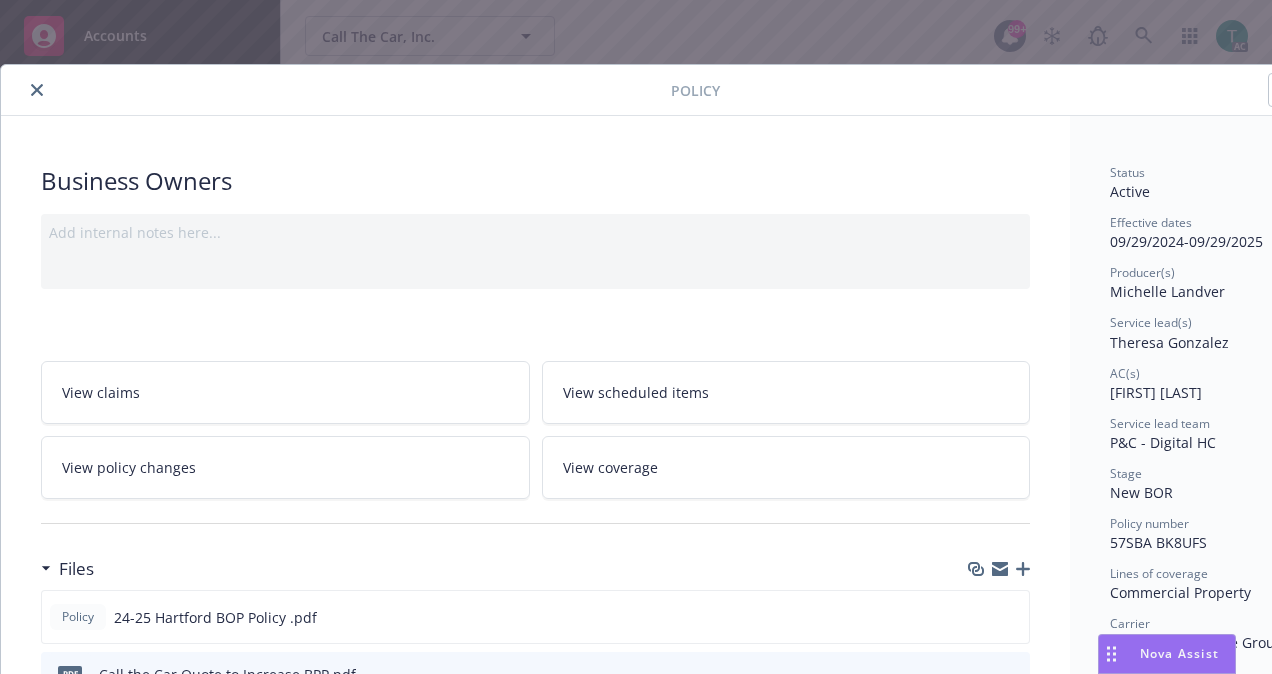 click 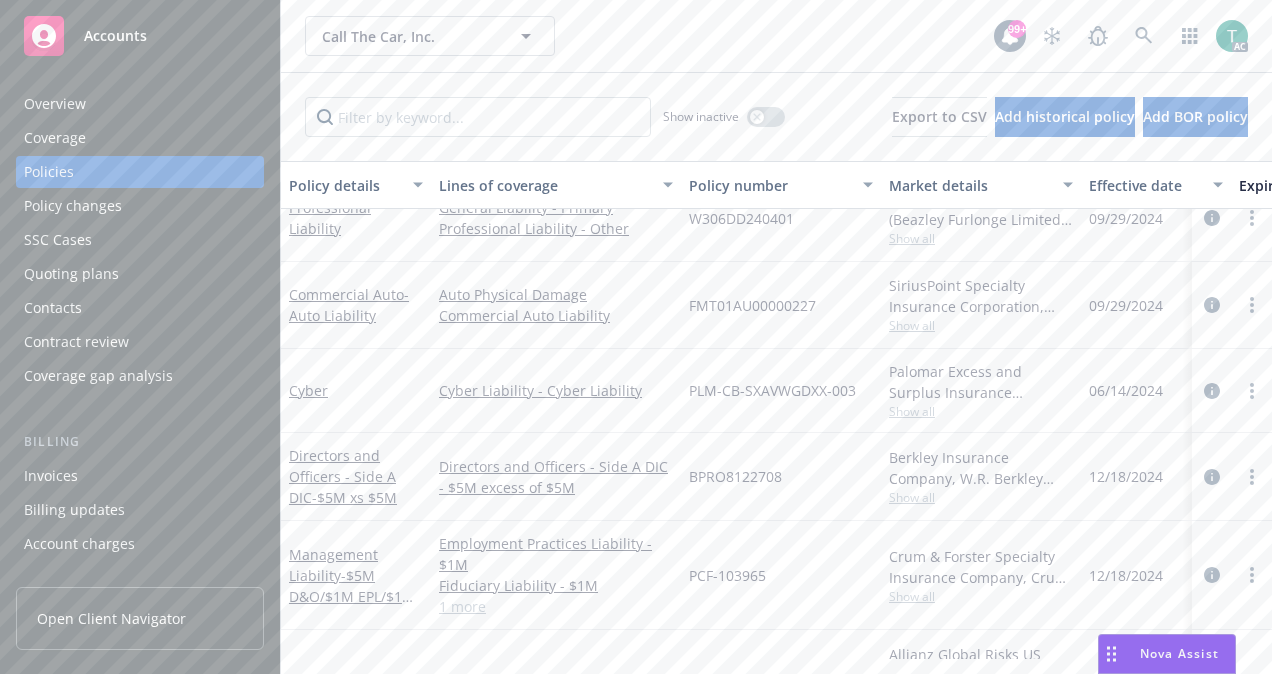 scroll, scrollTop: 345, scrollLeft: 0, axis: vertical 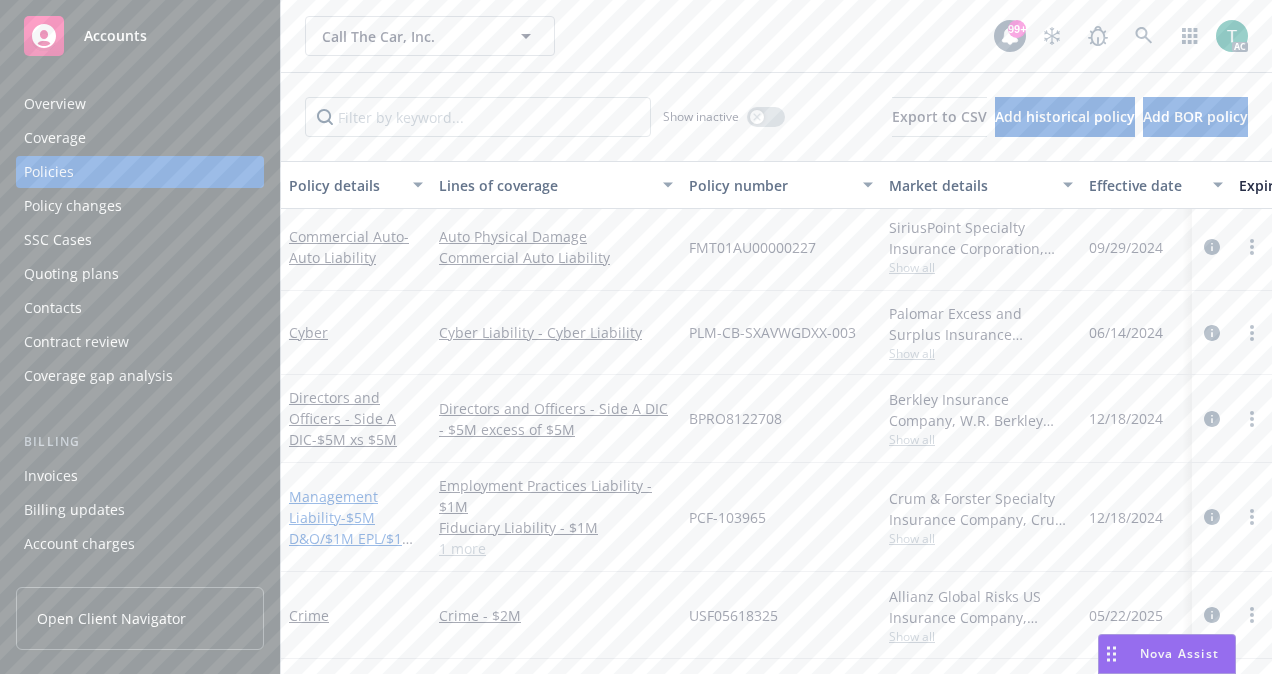 click on "Management Liability  -  $5M D&O/$1M EPL/$1M FID" at bounding box center [352, 528] 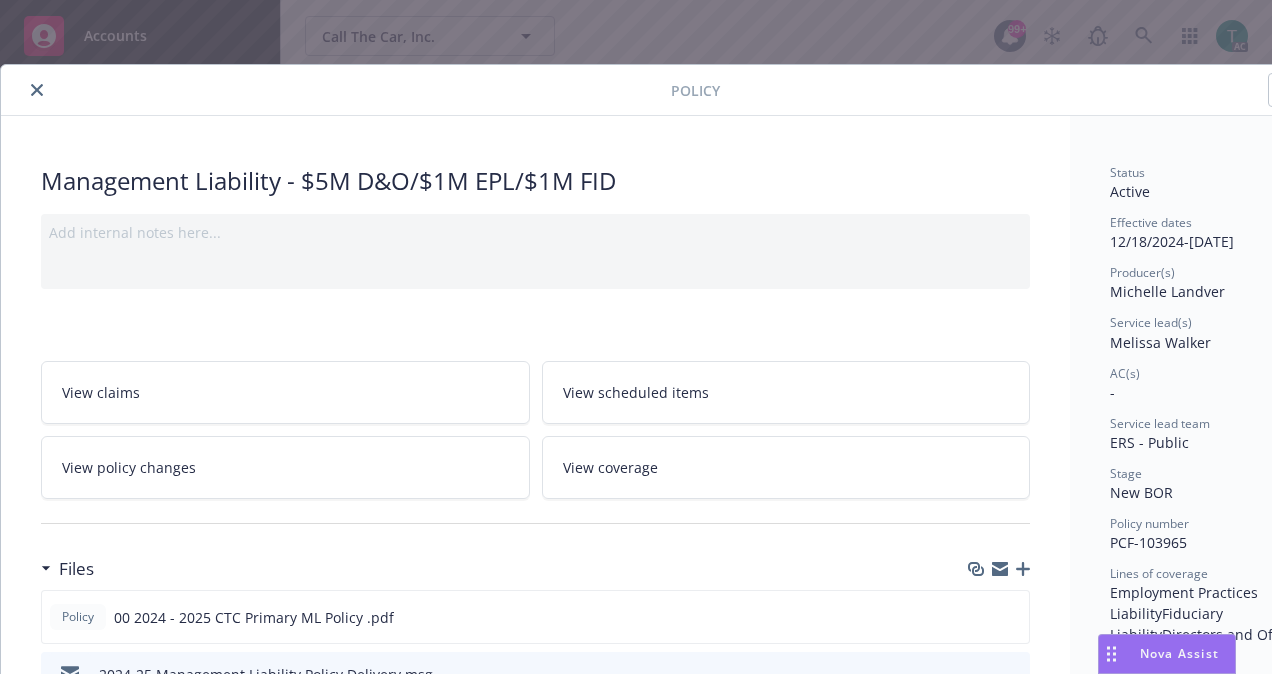 click 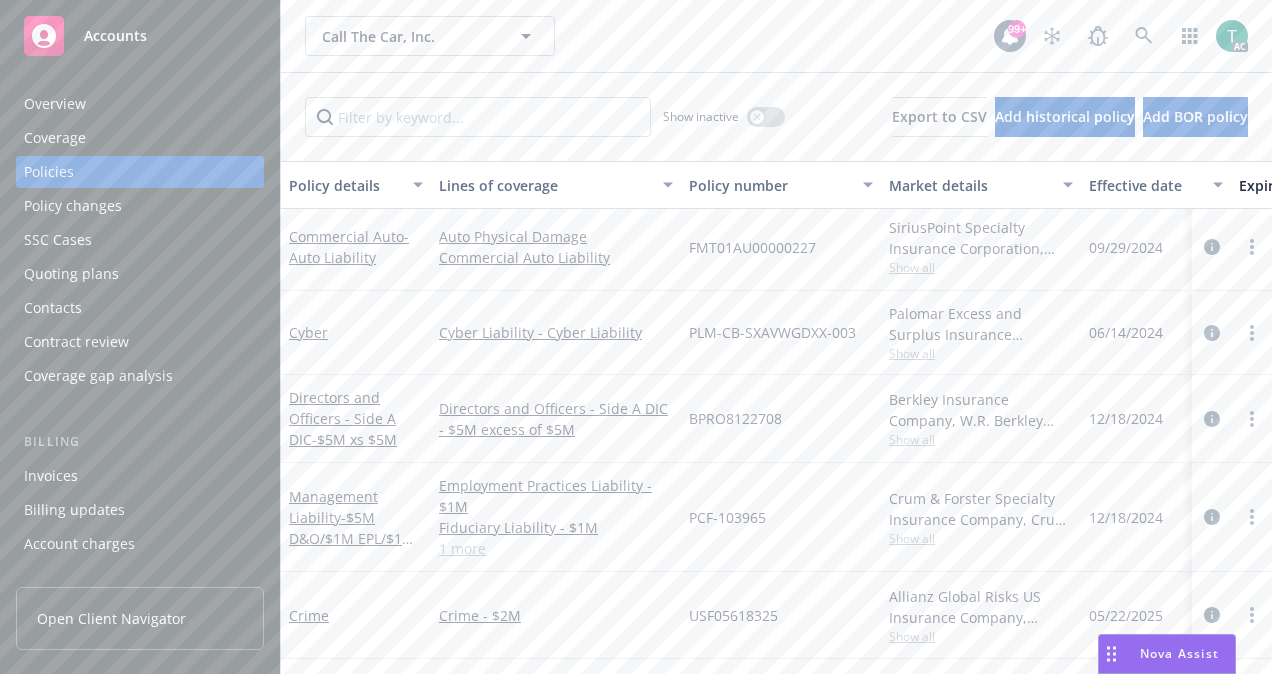click on "Commercial Auto  -  Auto Liability" at bounding box center (356, 247) 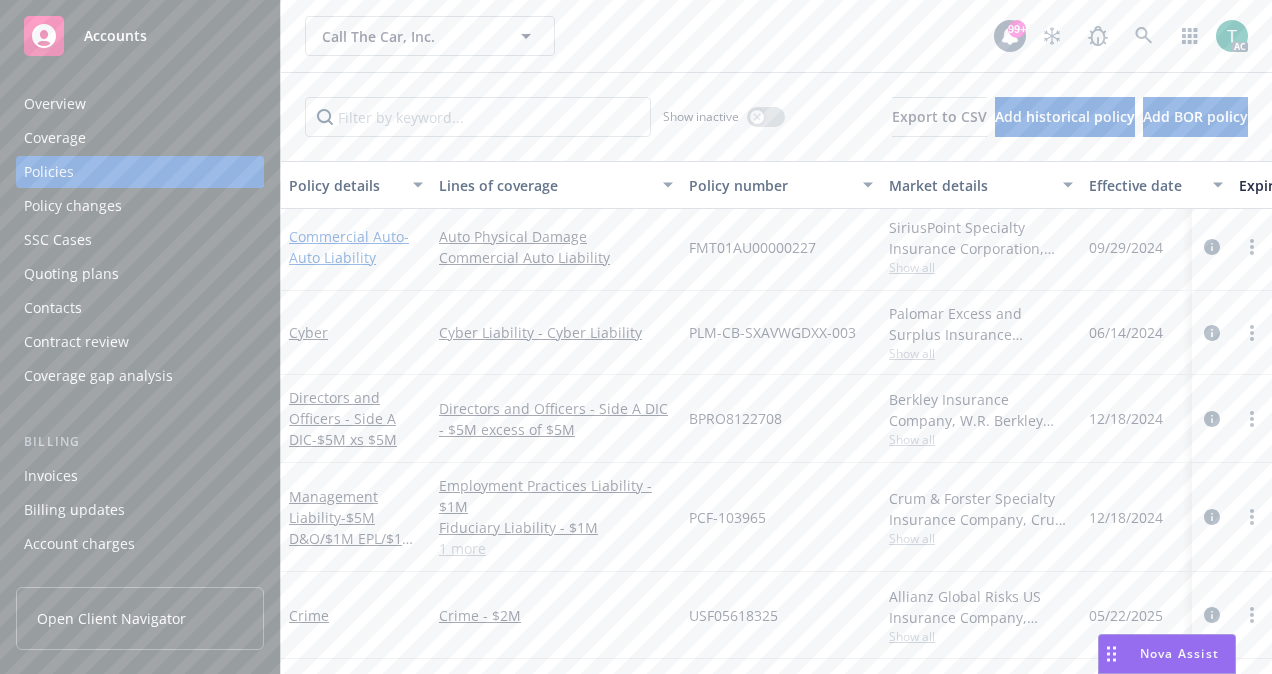 click on "Commercial Auto  -  Auto Liability" at bounding box center [349, 247] 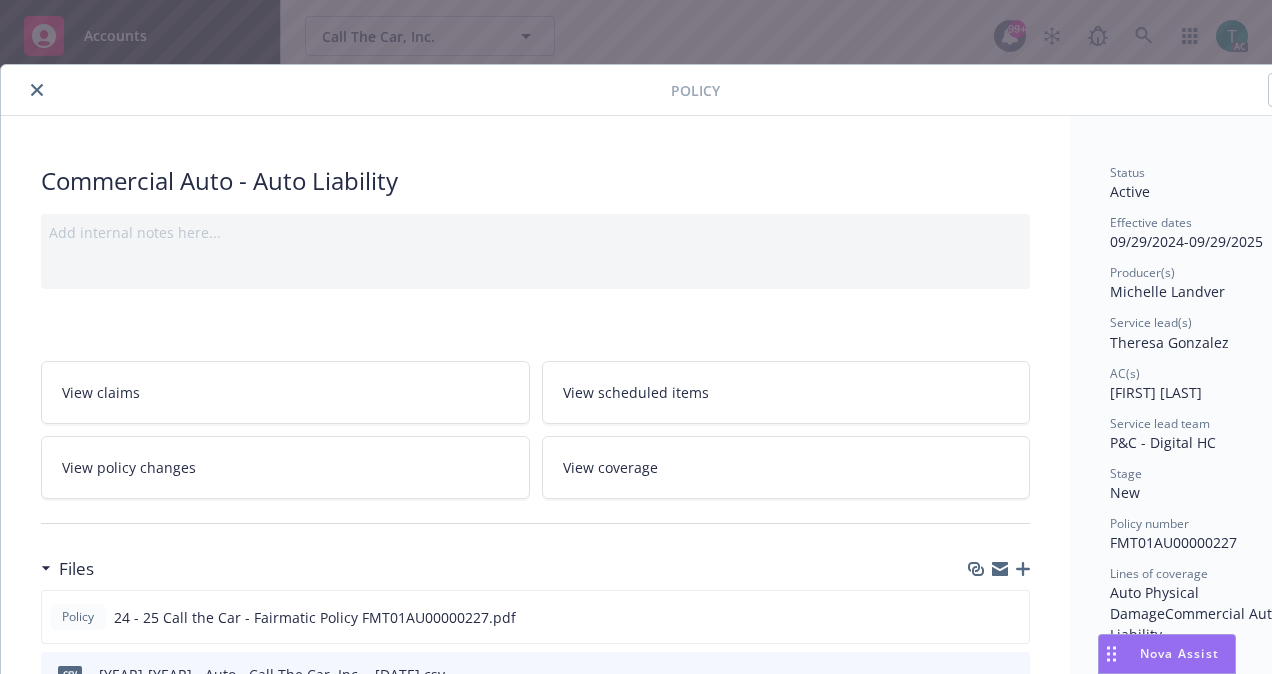 click at bounding box center [37, 90] 